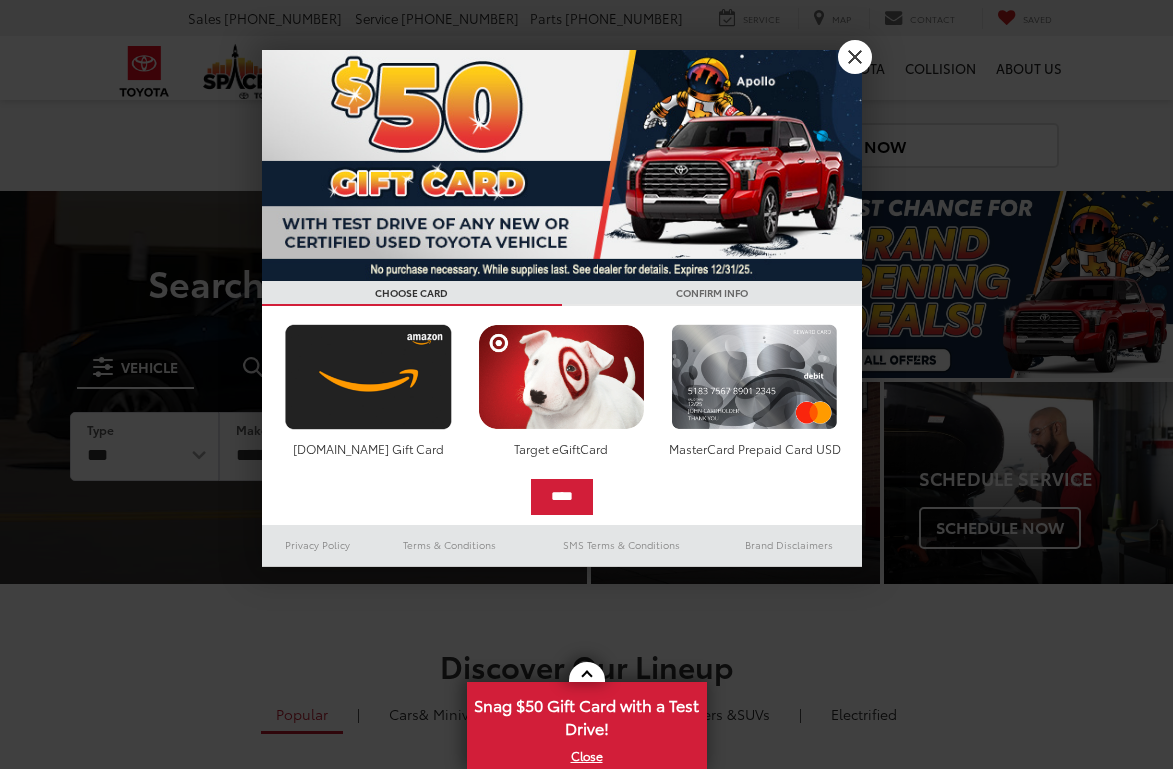 scroll, scrollTop: 0, scrollLeft: 0, axis: both 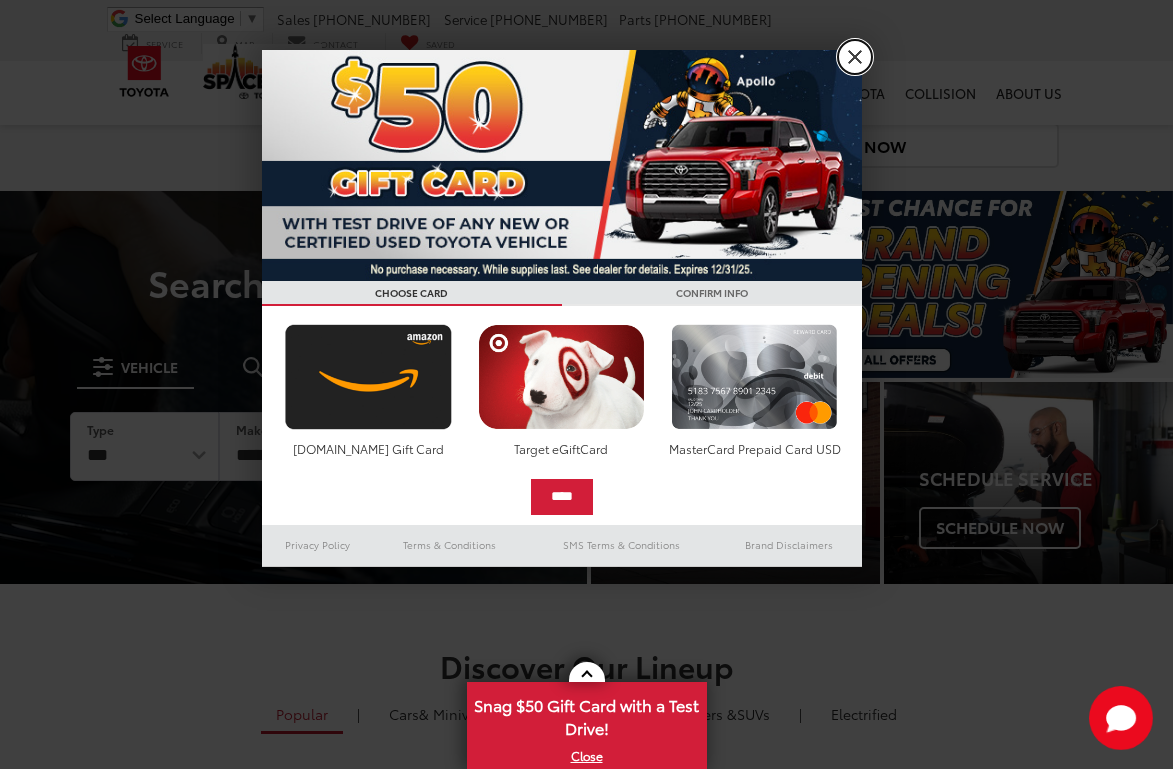 click on "X" at bounding box center (855, 57) 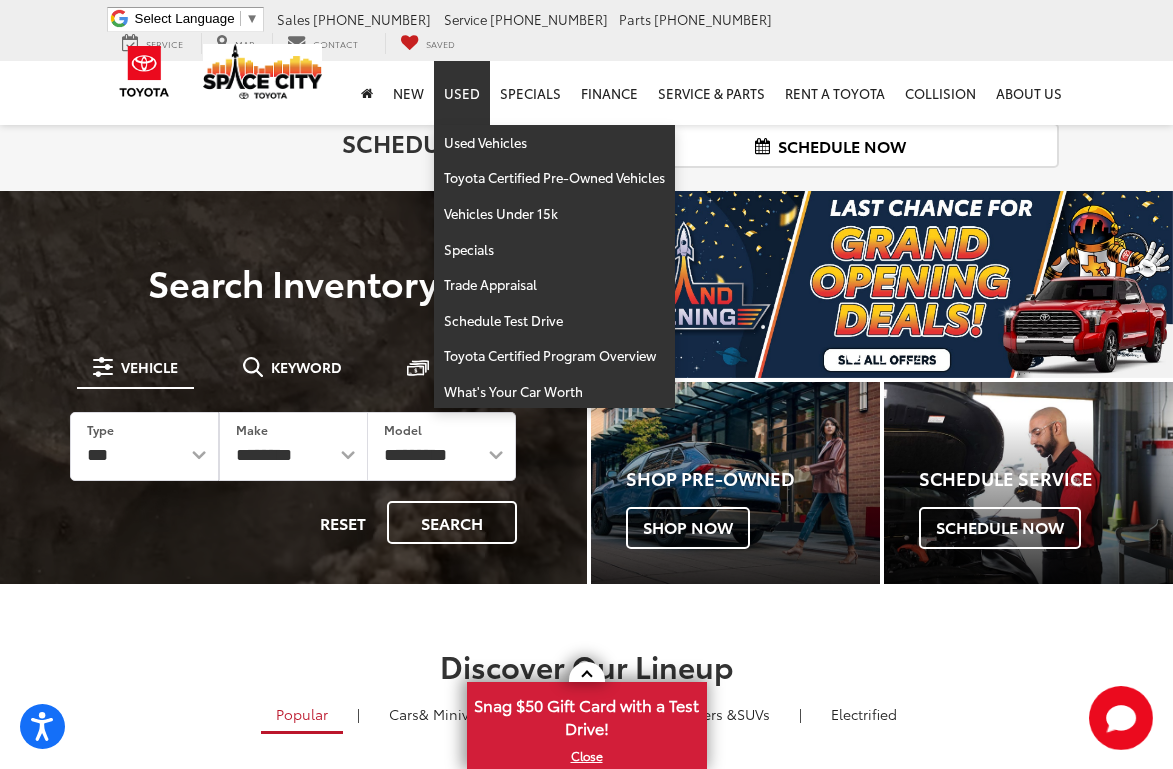 click on "Used" at bounding box center (462, 93) 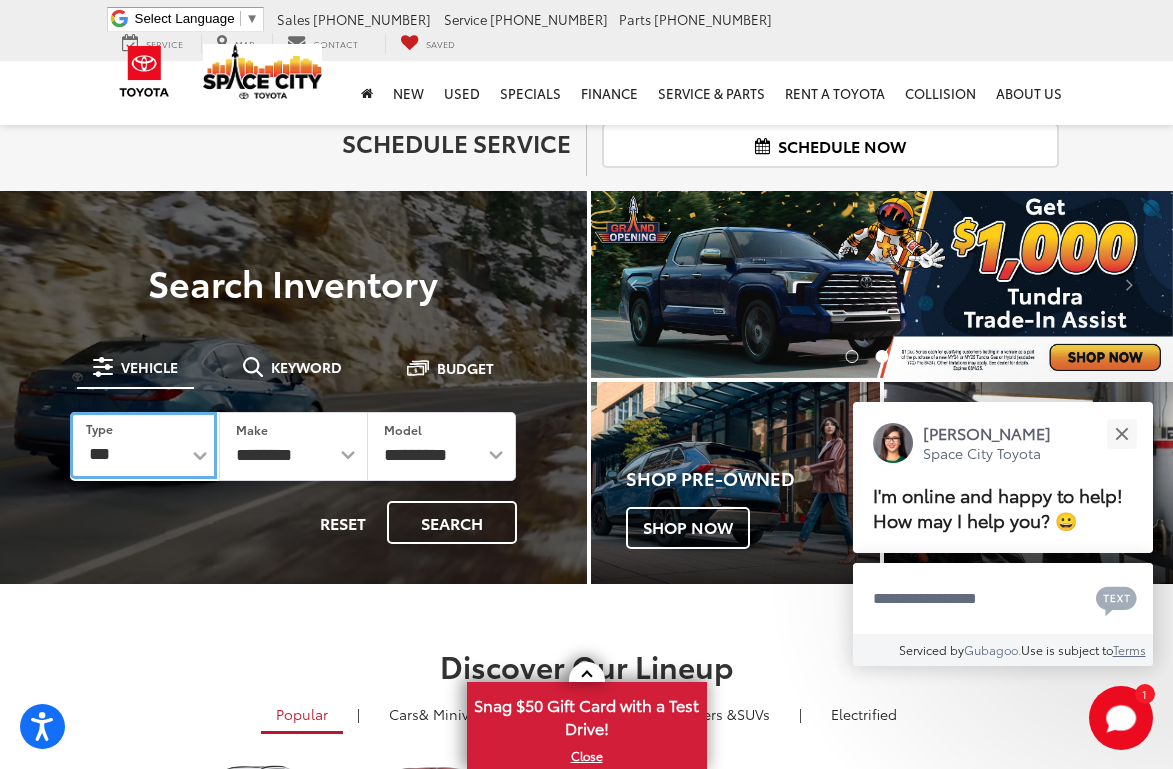 click on "***
***
****
*********" at bounding box center [143, 445] 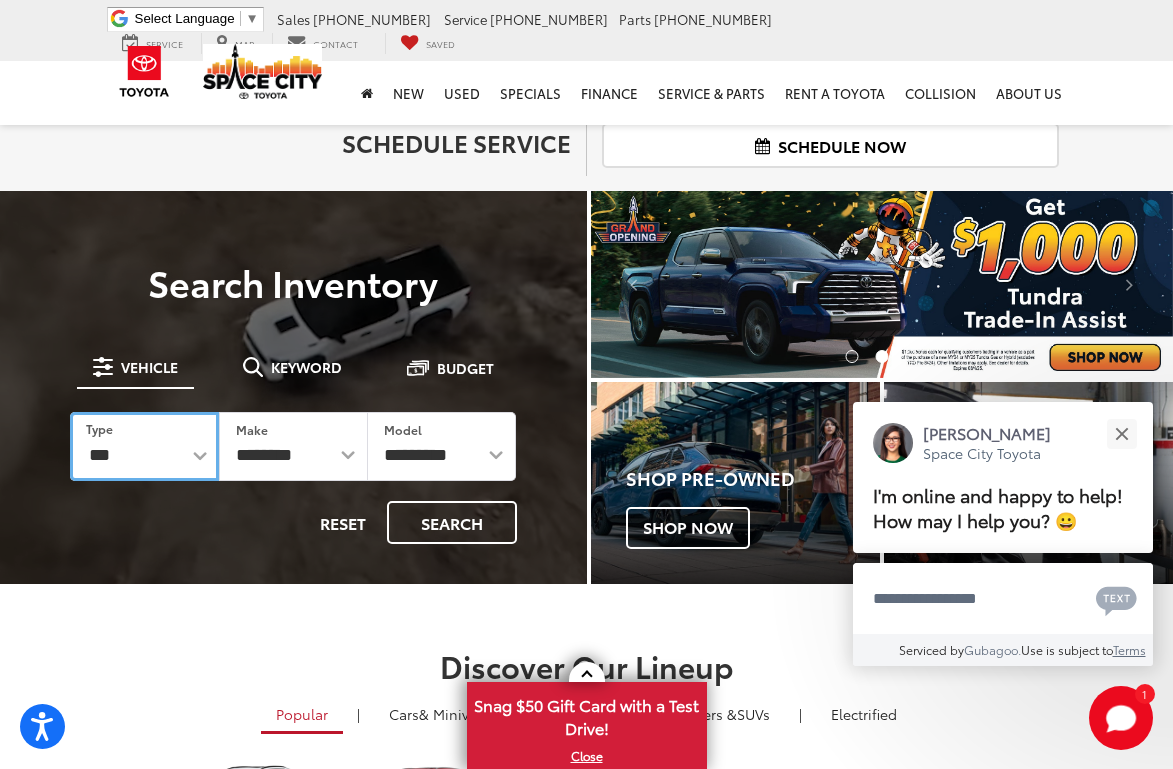 click on "***
***
****
*********" at bounding box center [144, 446] 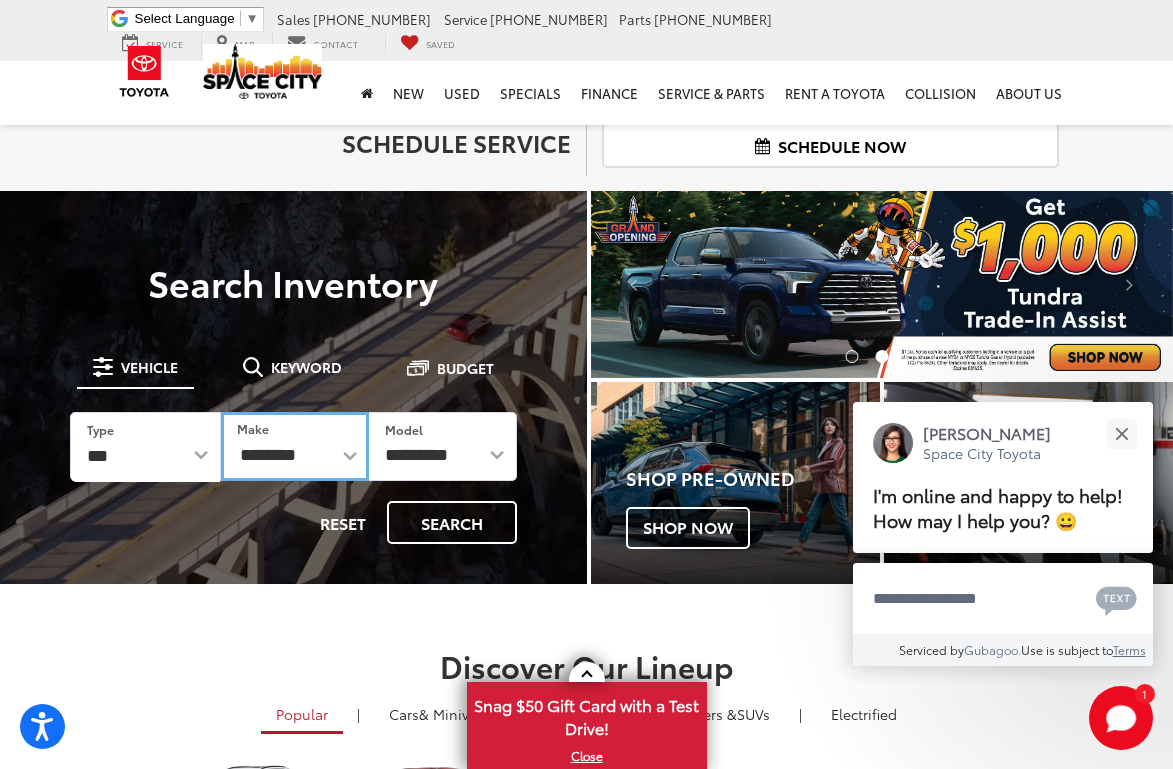 click on "**********" at bounding box center (295, 446) 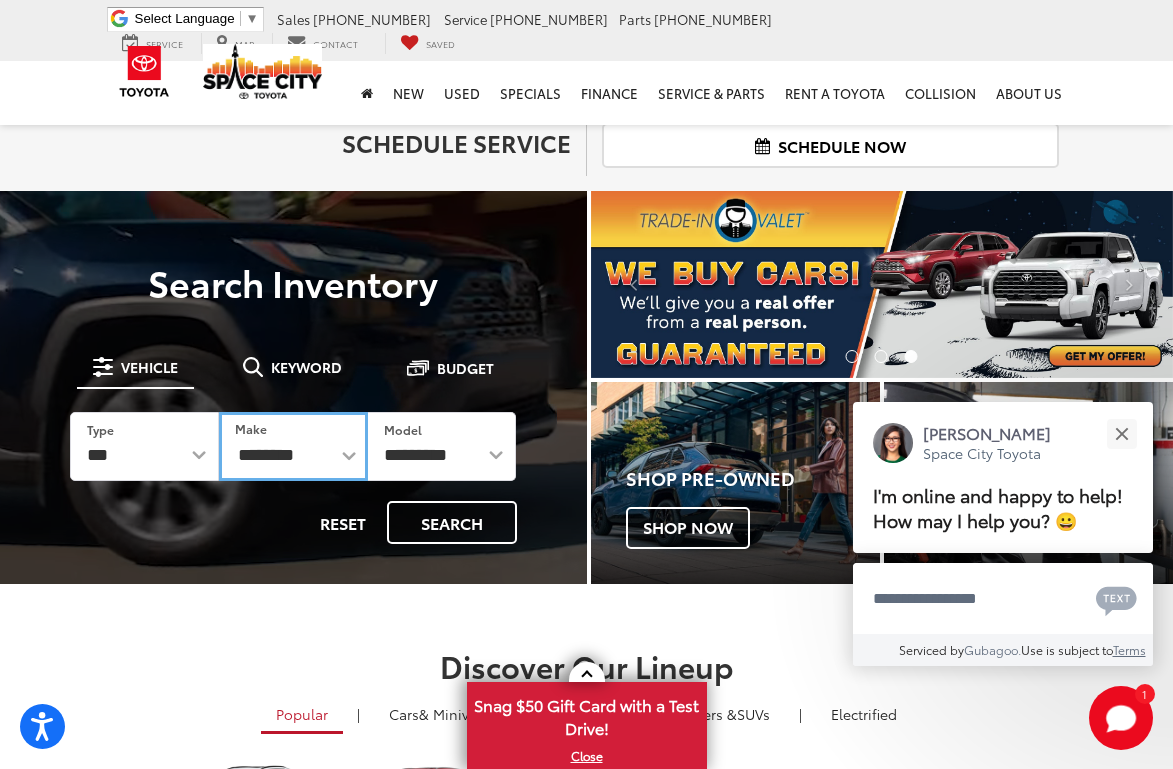 click on "**********" at bounding box center [293, 446] 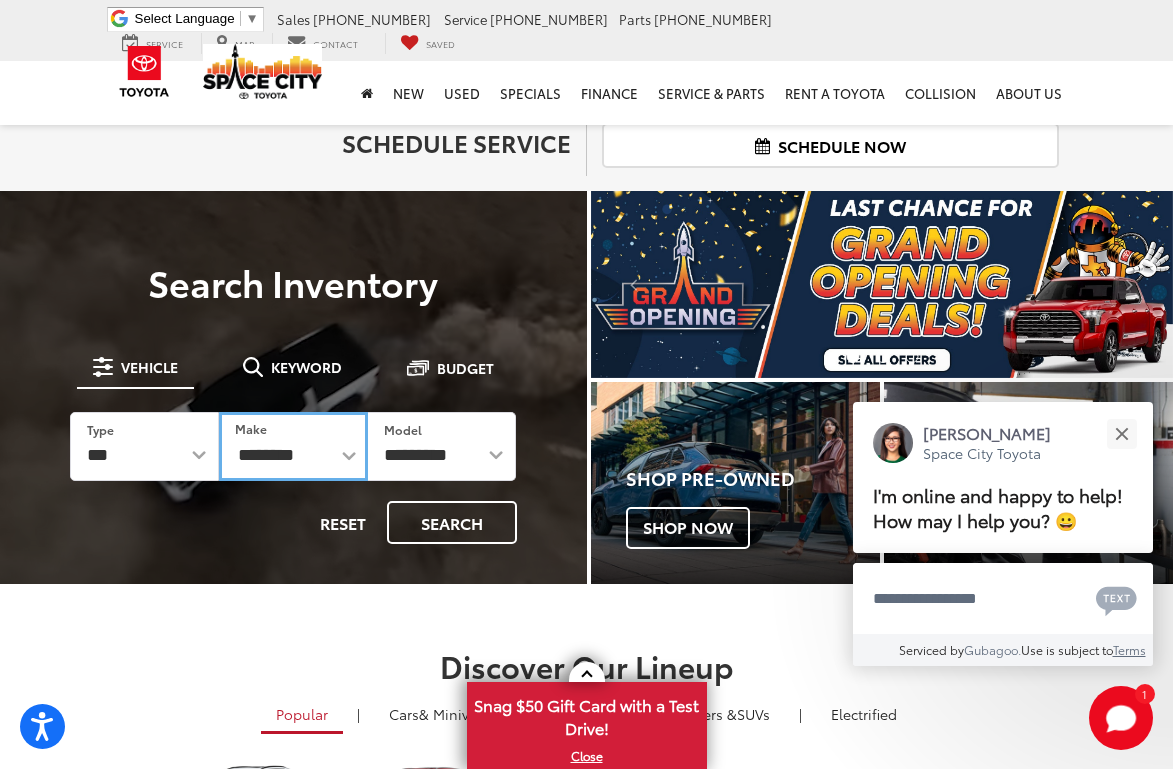 select on "******" 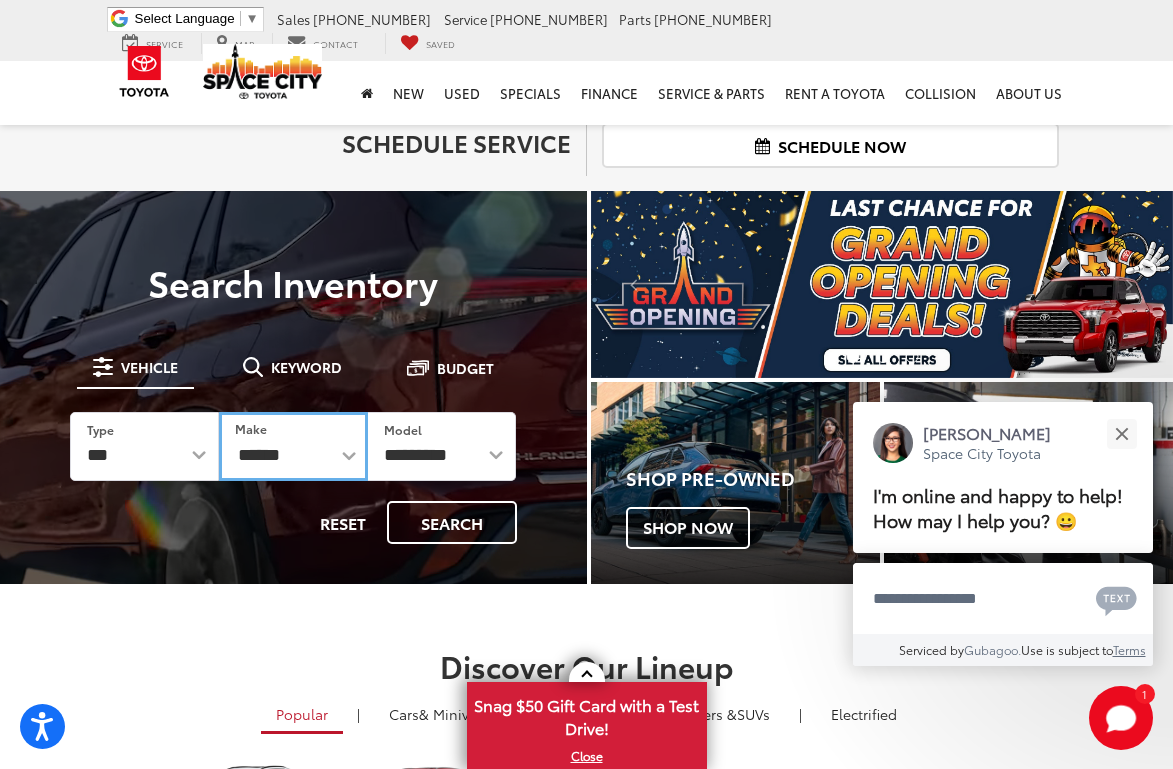 click on "**********" at bounding box center (293, 446) 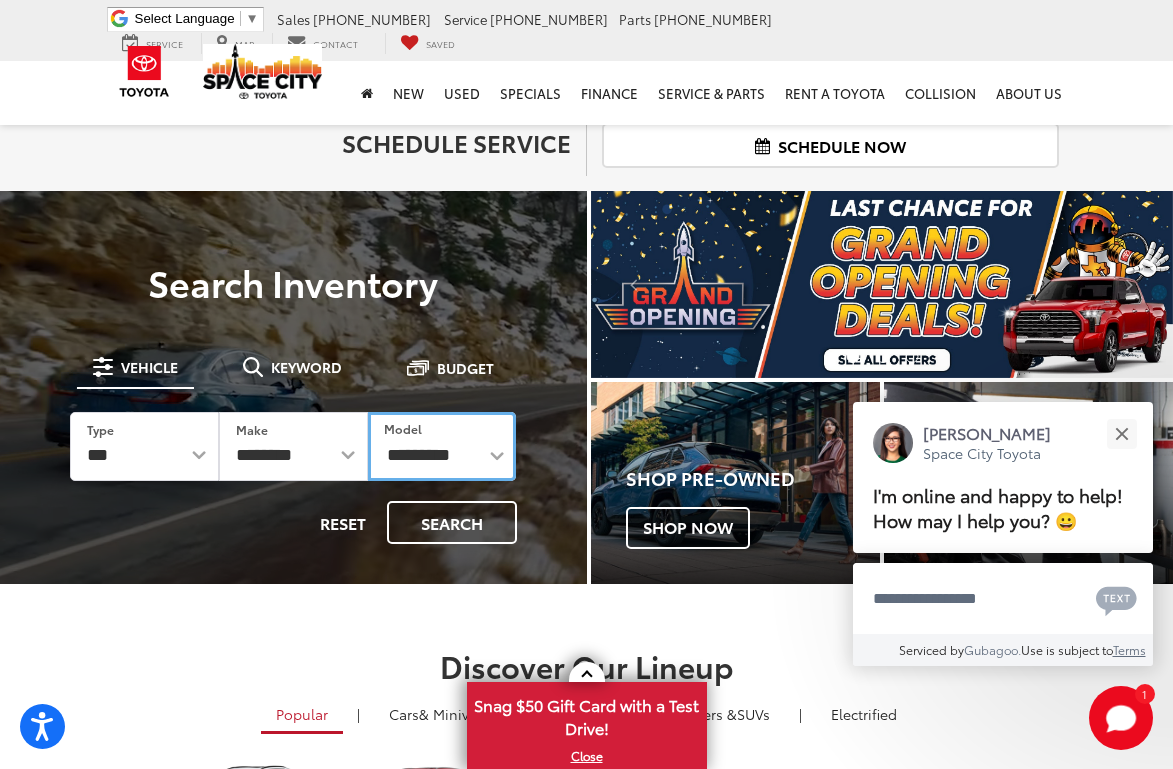 click on "**********" at bounding box center (442, 446) 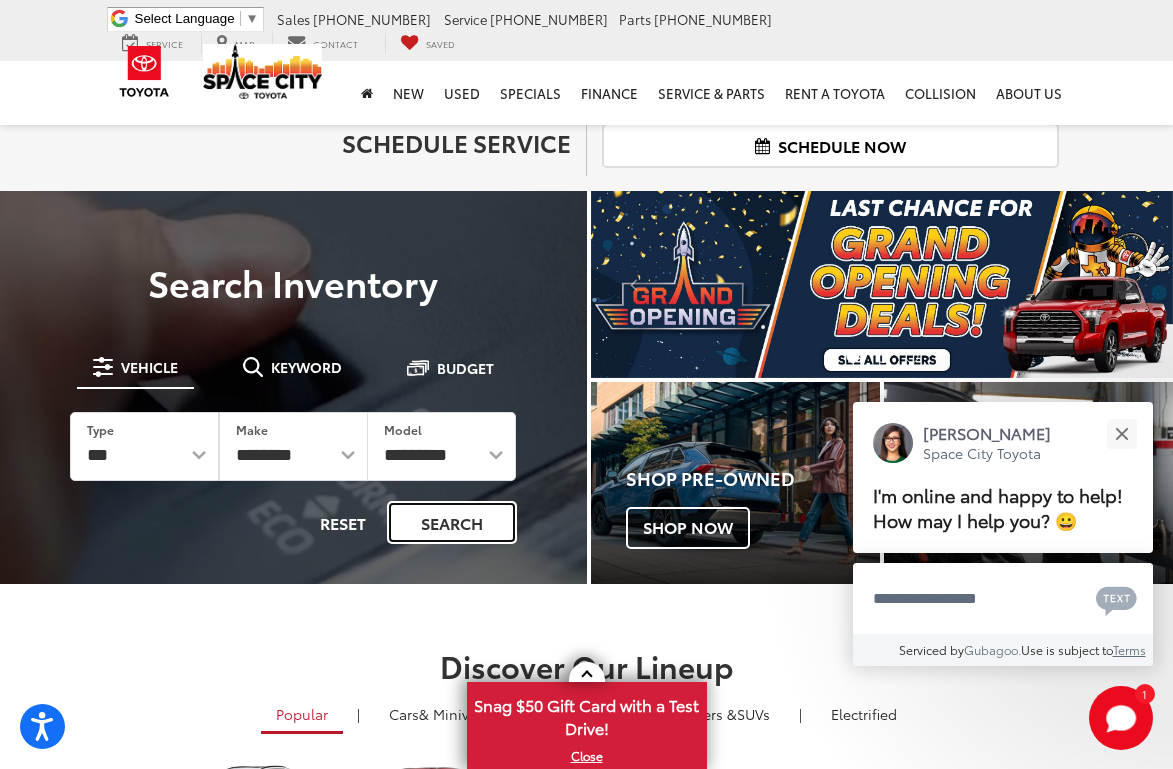 click on "Search" at bounding box center (452, 522) 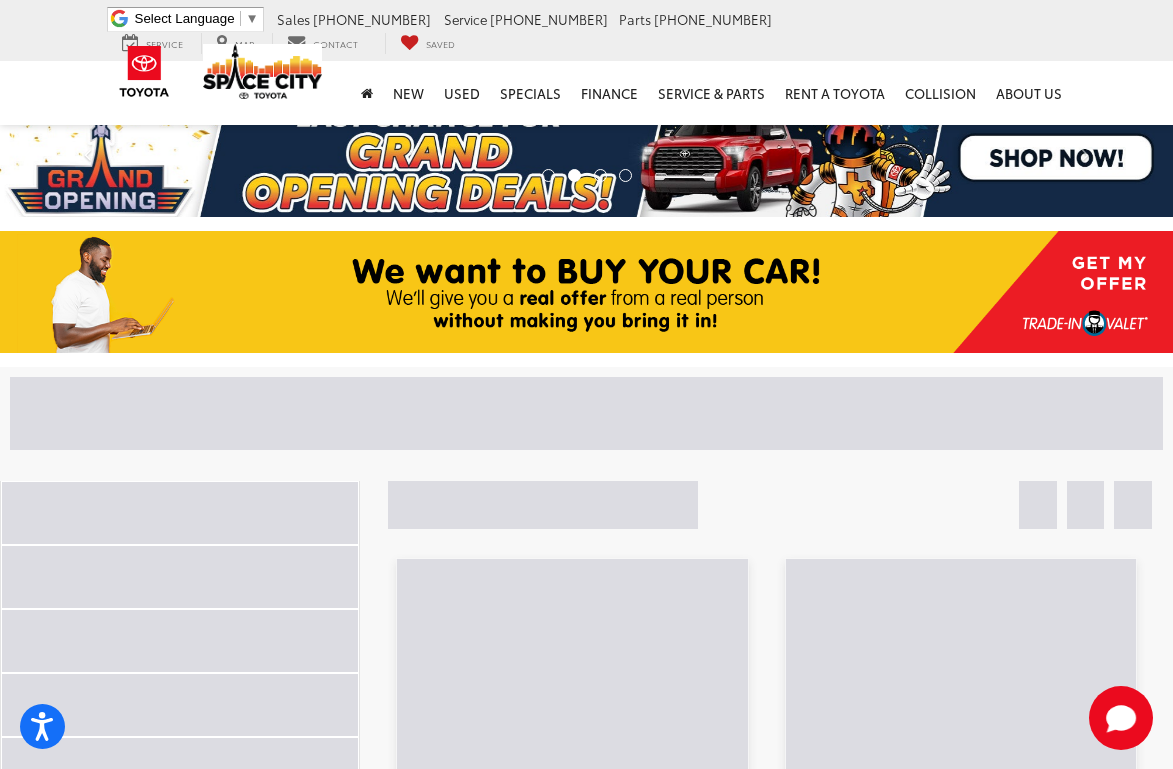 scroll, scrollTop: 0, scrollLeft: 0, axis: both 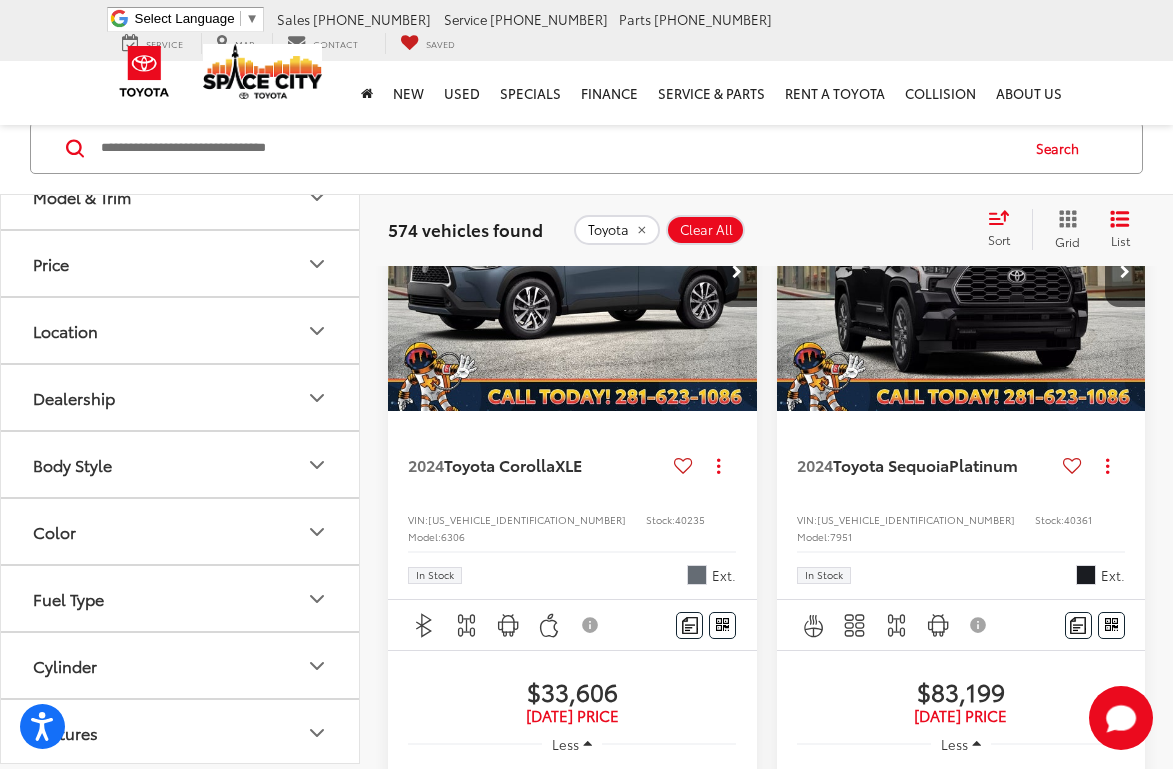 click on "Body Style" at bounding box center (181, 464) 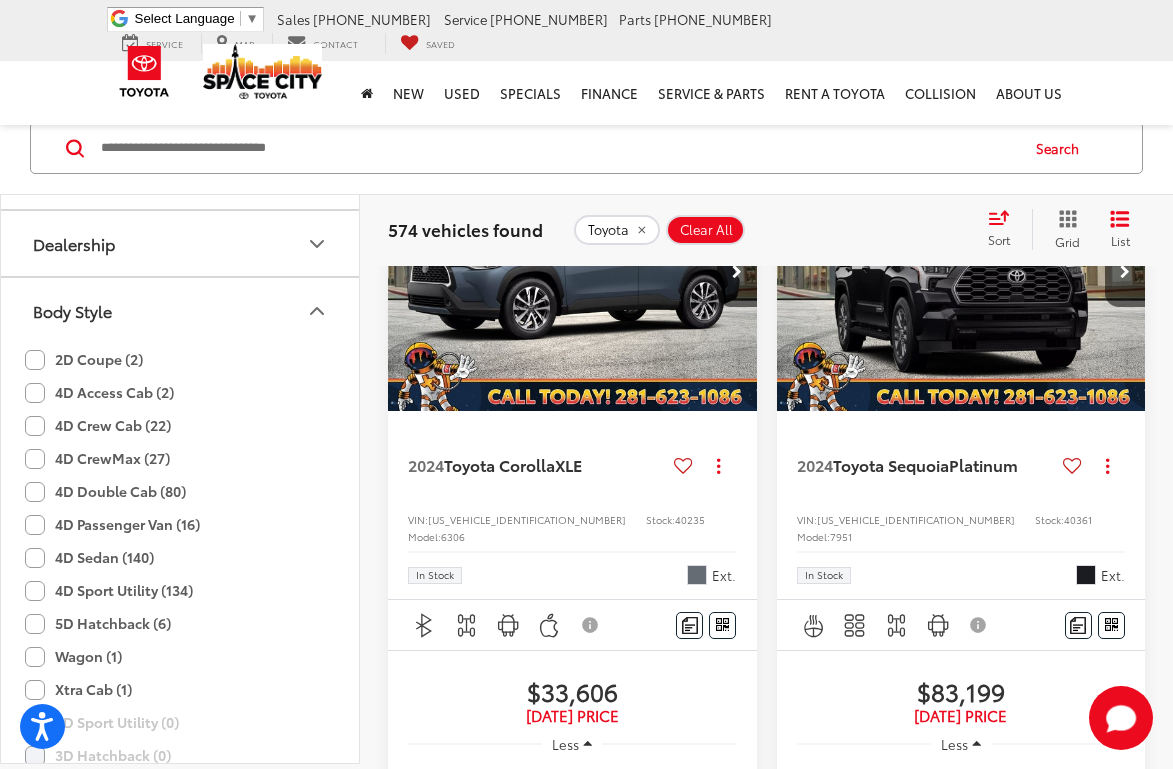 scroll, scrollTop: 200, scrollLeft: 0, axis: vertical 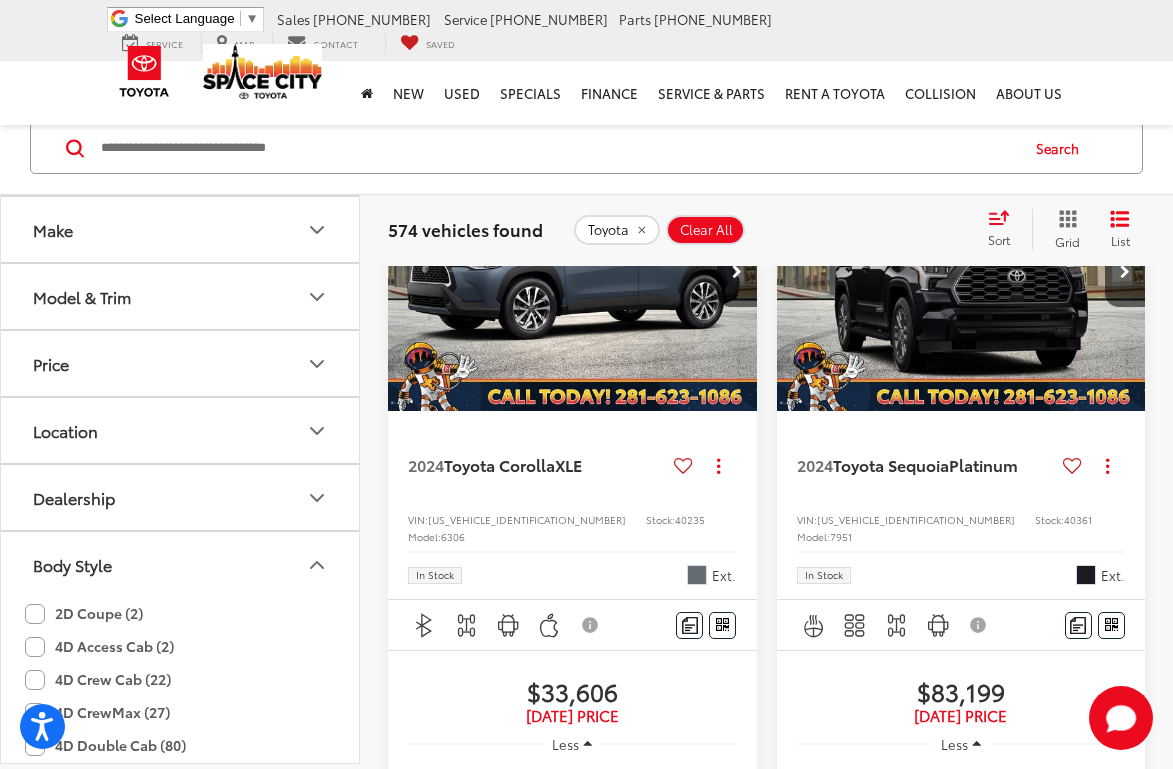 click on "Model & Trim" at bounding box center (82, 296) 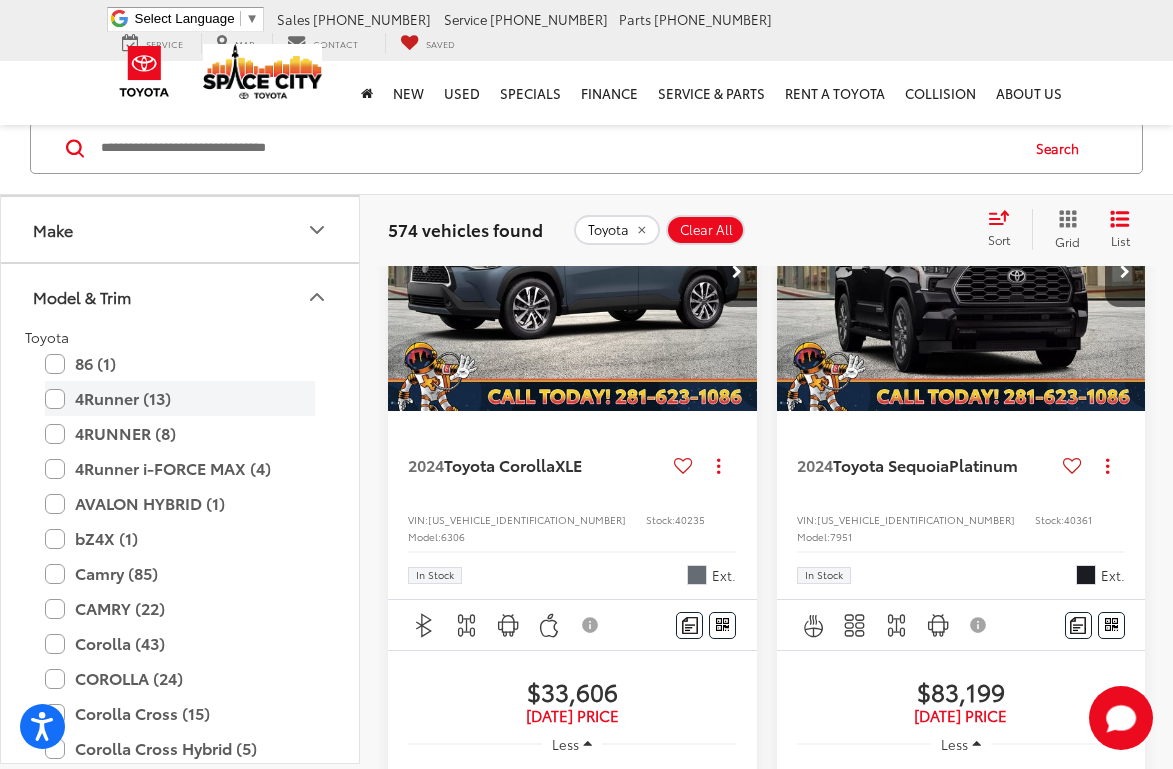 click on "4Runner (13)" at bounding box center [180, 398] 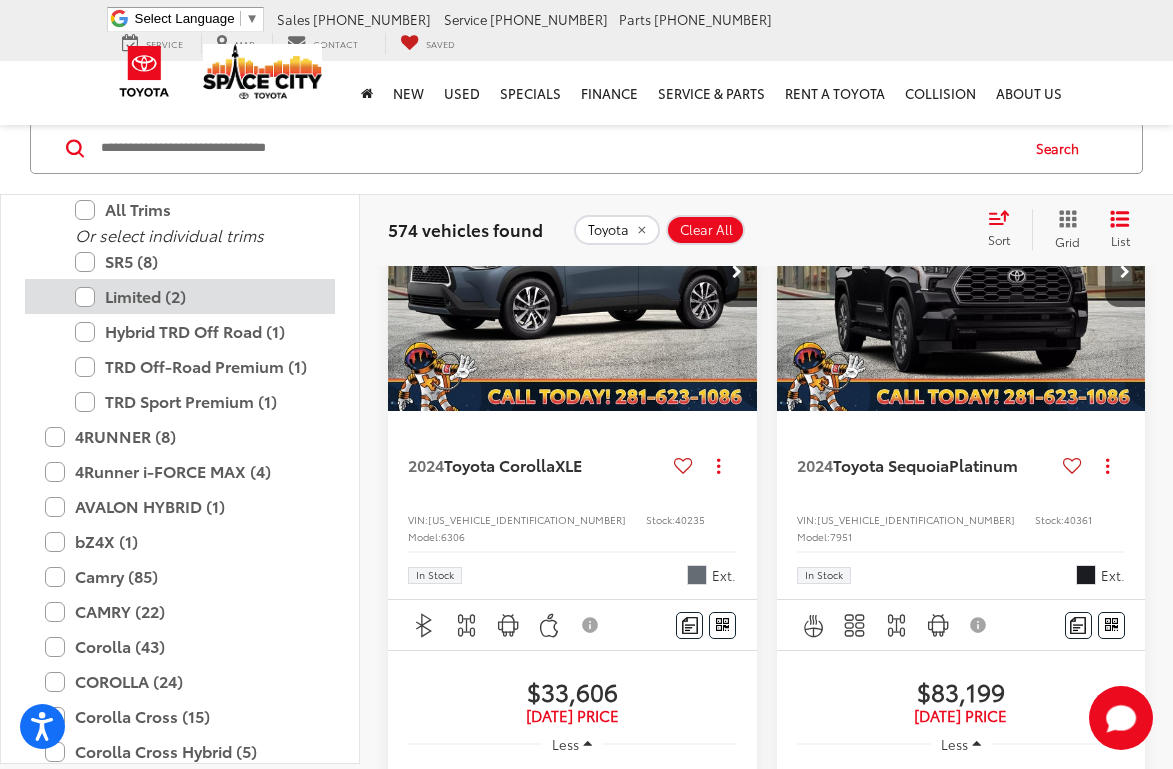 scroll, scrollTop: 300, scrollLeft: 0, axis: vertical 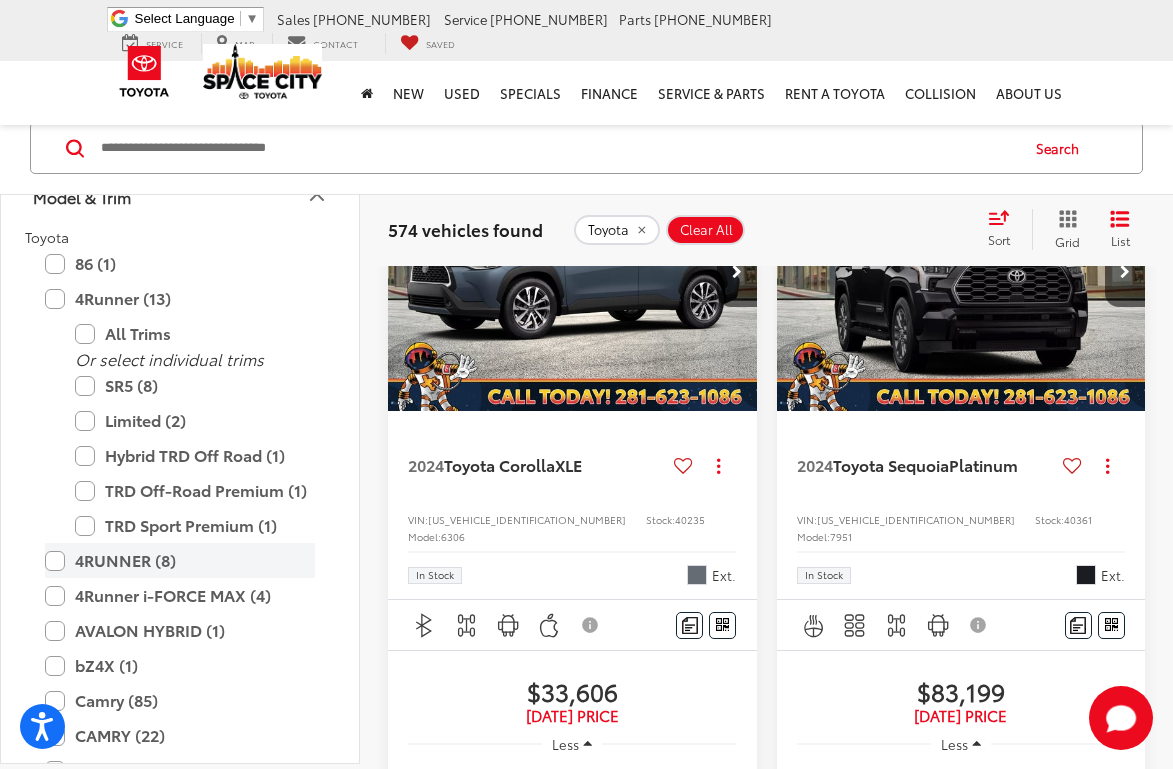 click on "4RUNNER (8)" at bounding box center (180, 560) 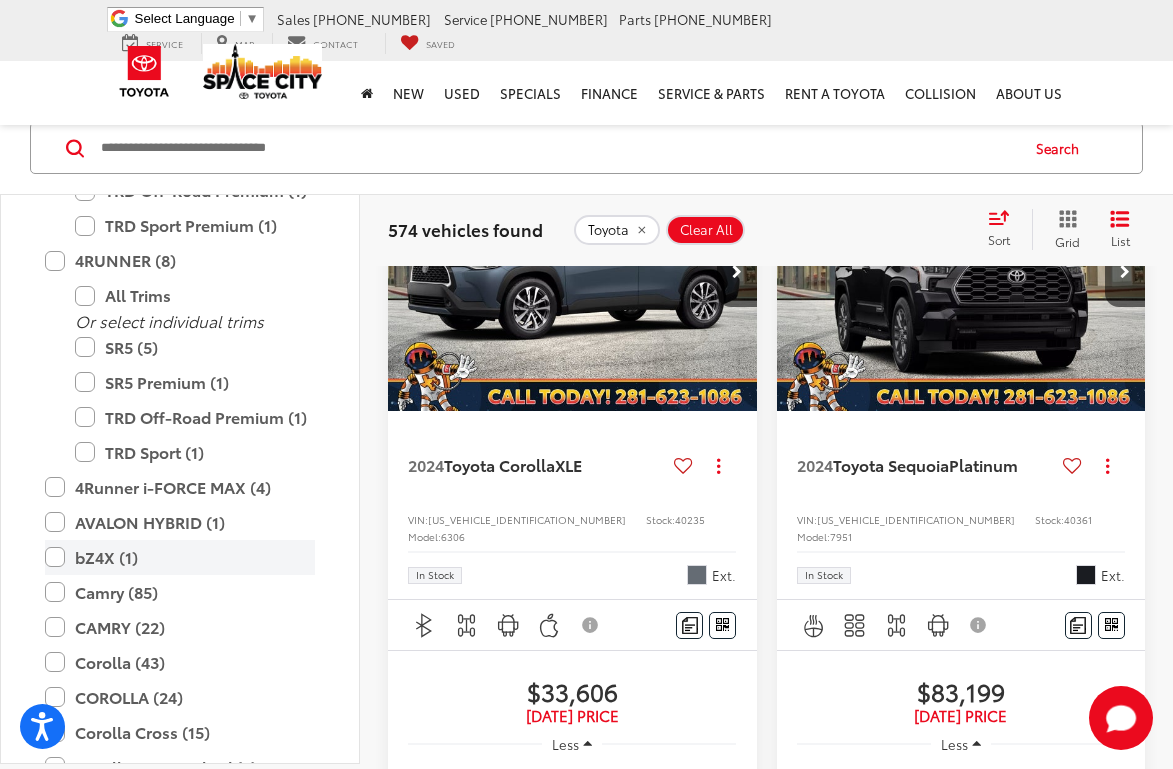 scroll, scrollTop: 733, scrollLeft: 0, axis: vertical 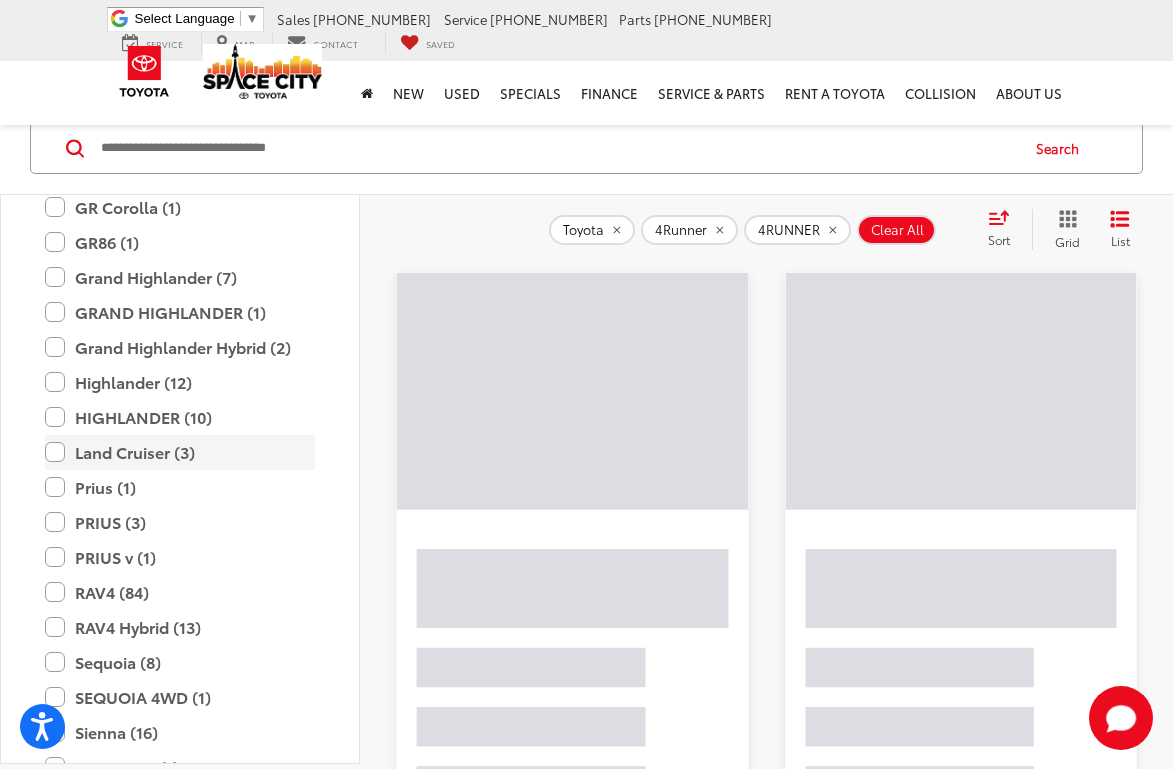 click on "Land Cruiser (3)" at bounding box center [180, 452] 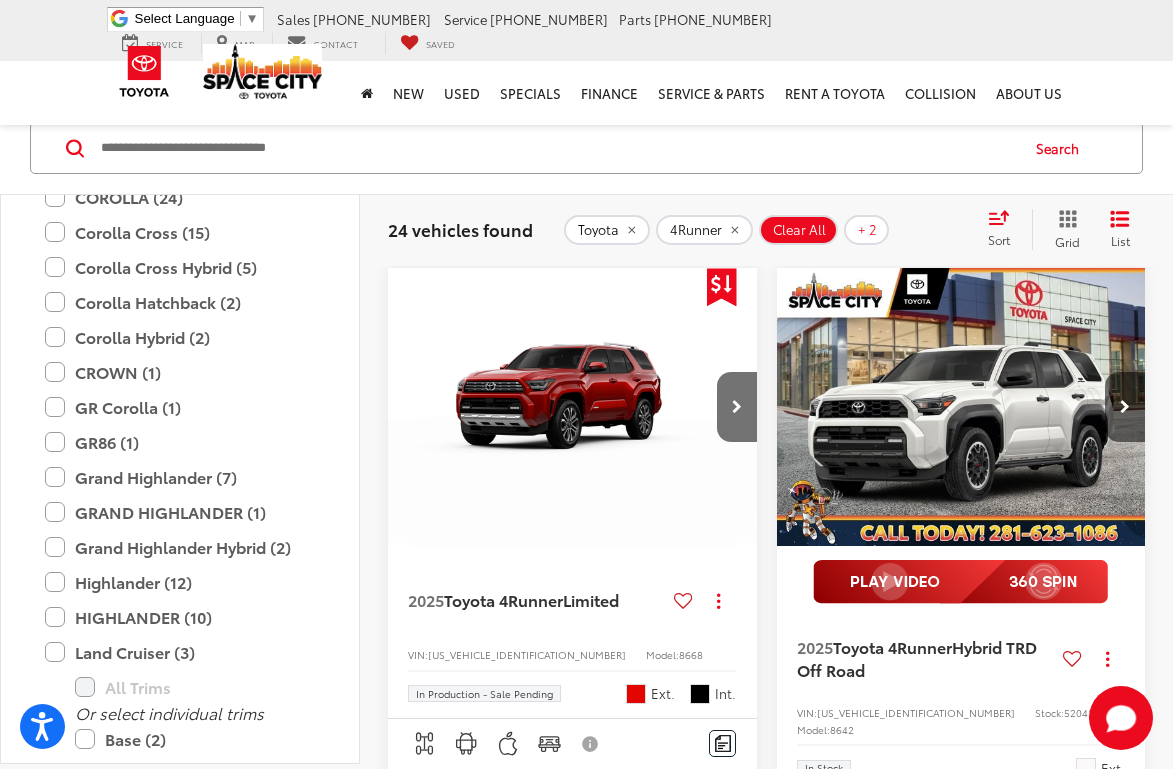 scroll, scrollTop: 1000, scrollLeft: 0, axis: vertical 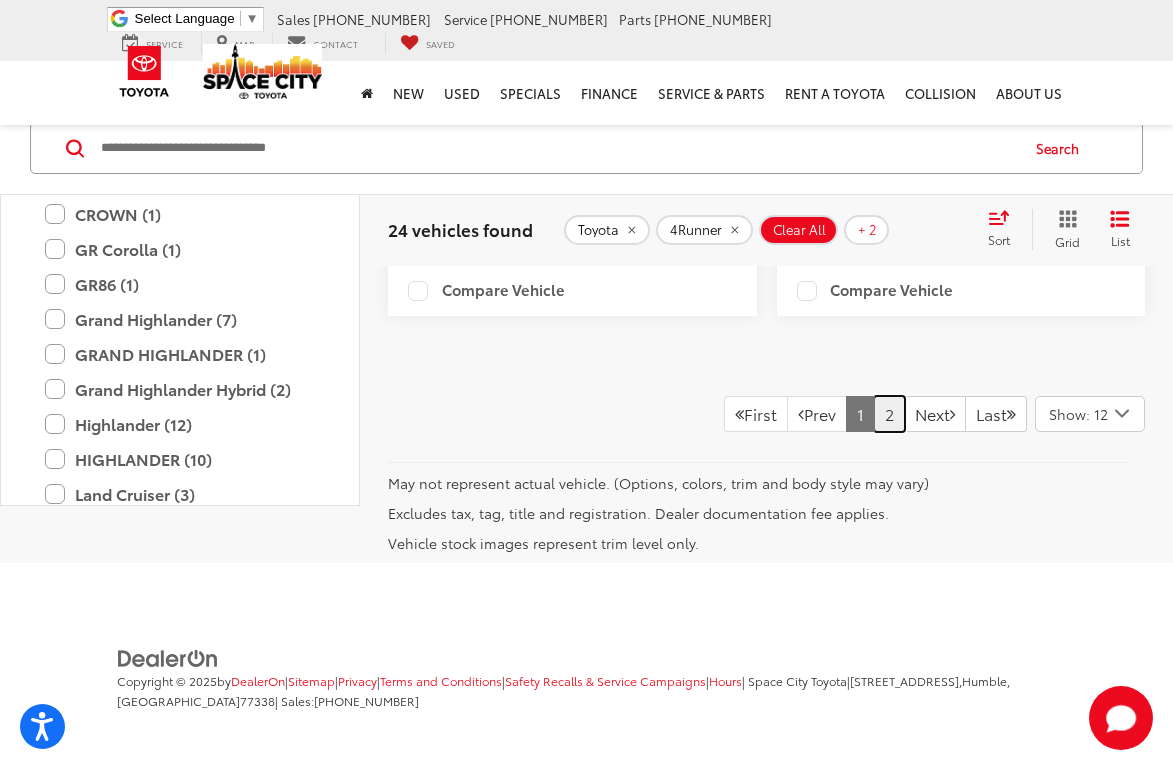 click on "2" at bounding box center [889, 414] 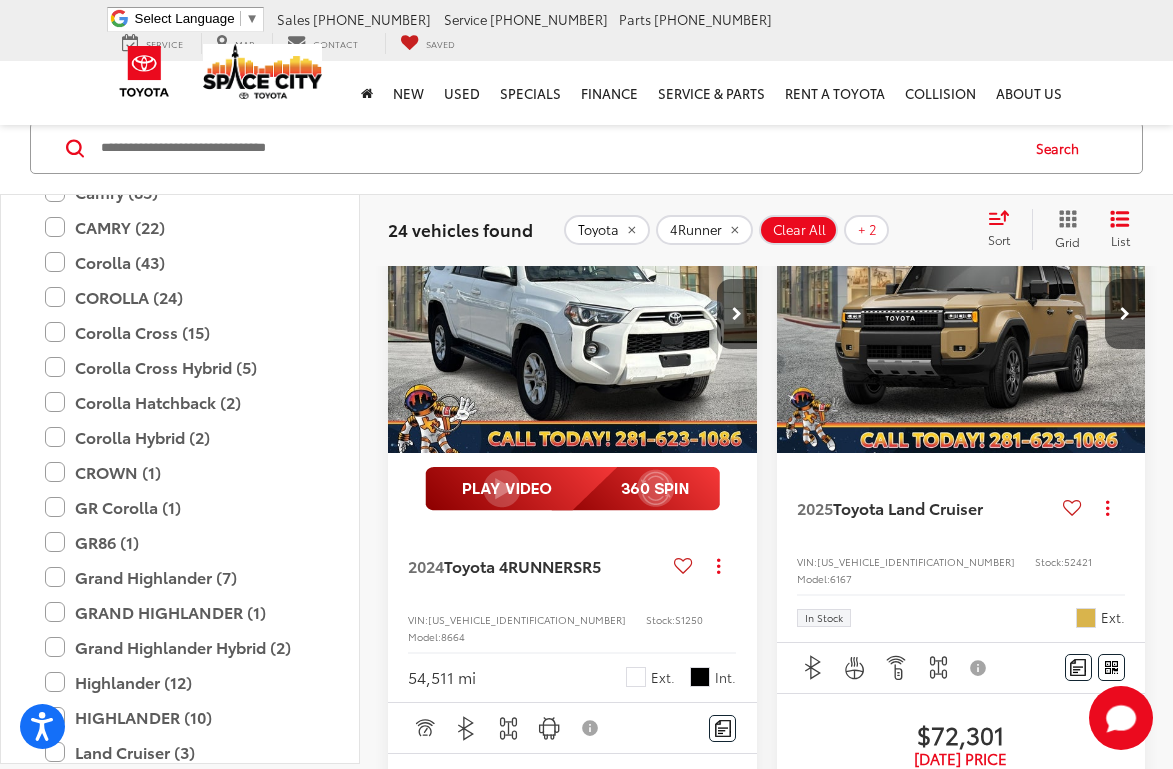 scroll, scrollTop: 2858, scrollLeft: 0, axis: vertical 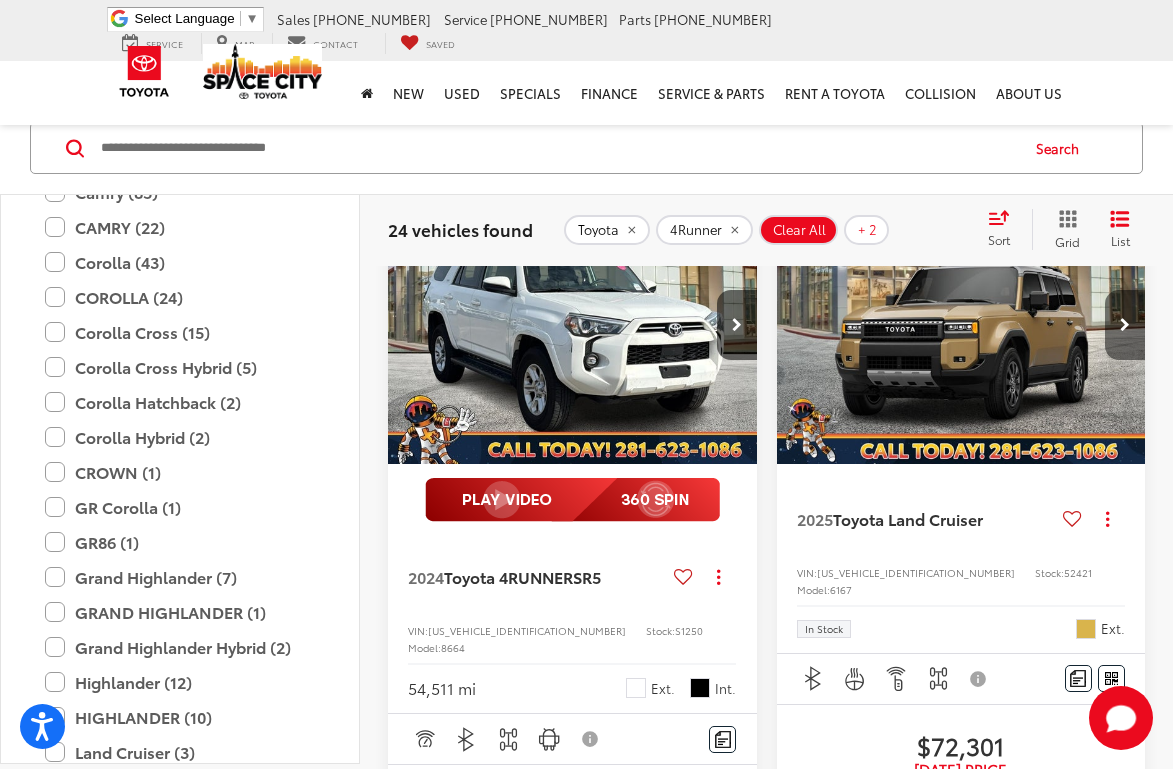 click at bounding box center [1125, 325] 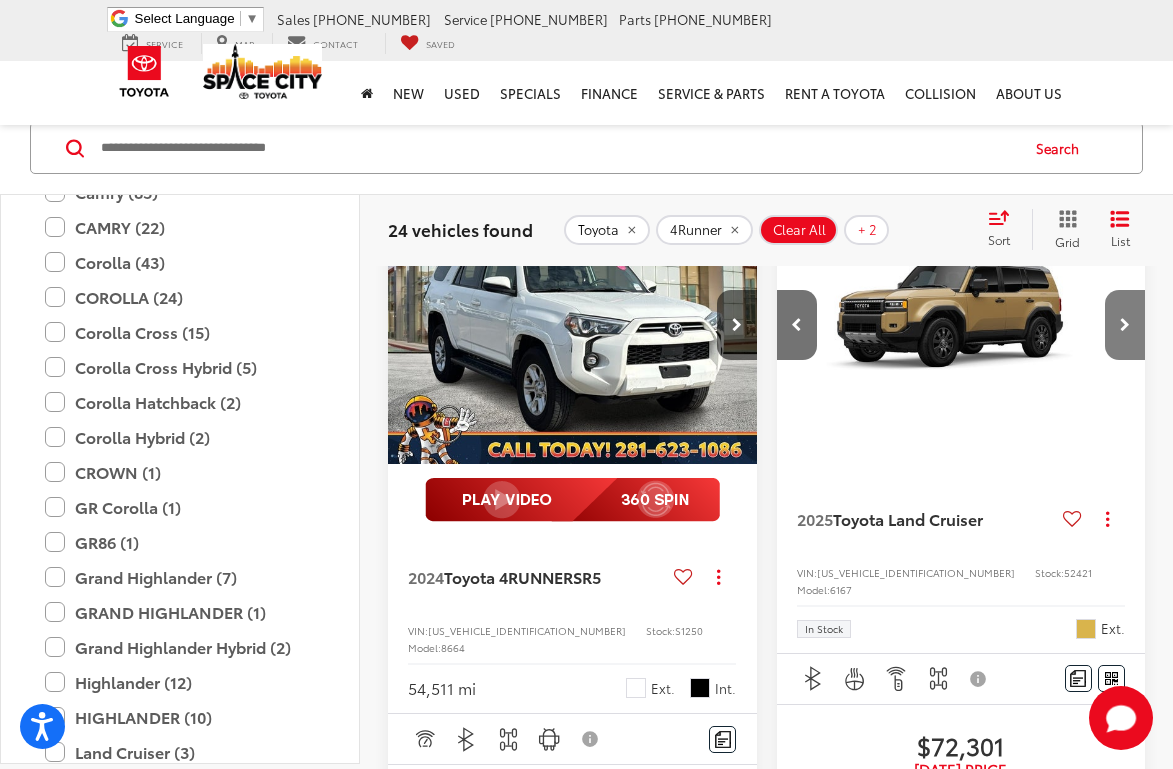 click at bounding box center (1125, 325) 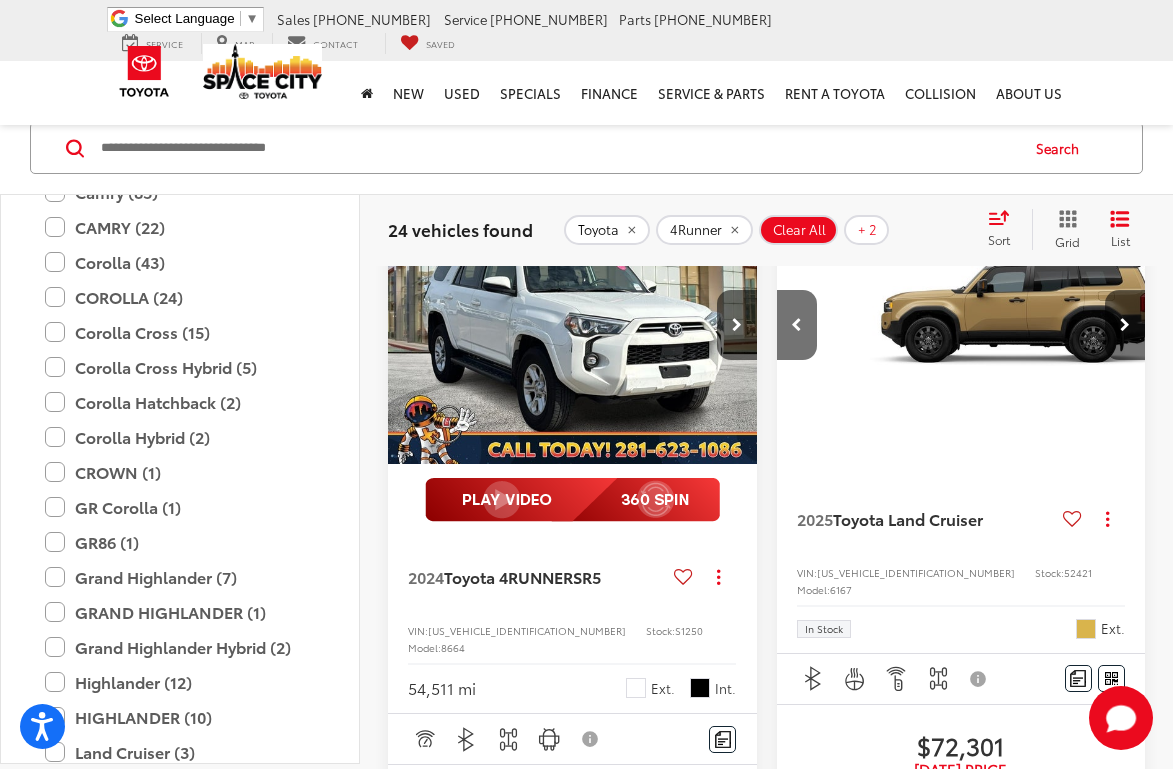 scroll, scrollTop: 0, scrollLeft: 743, axis: horizontal 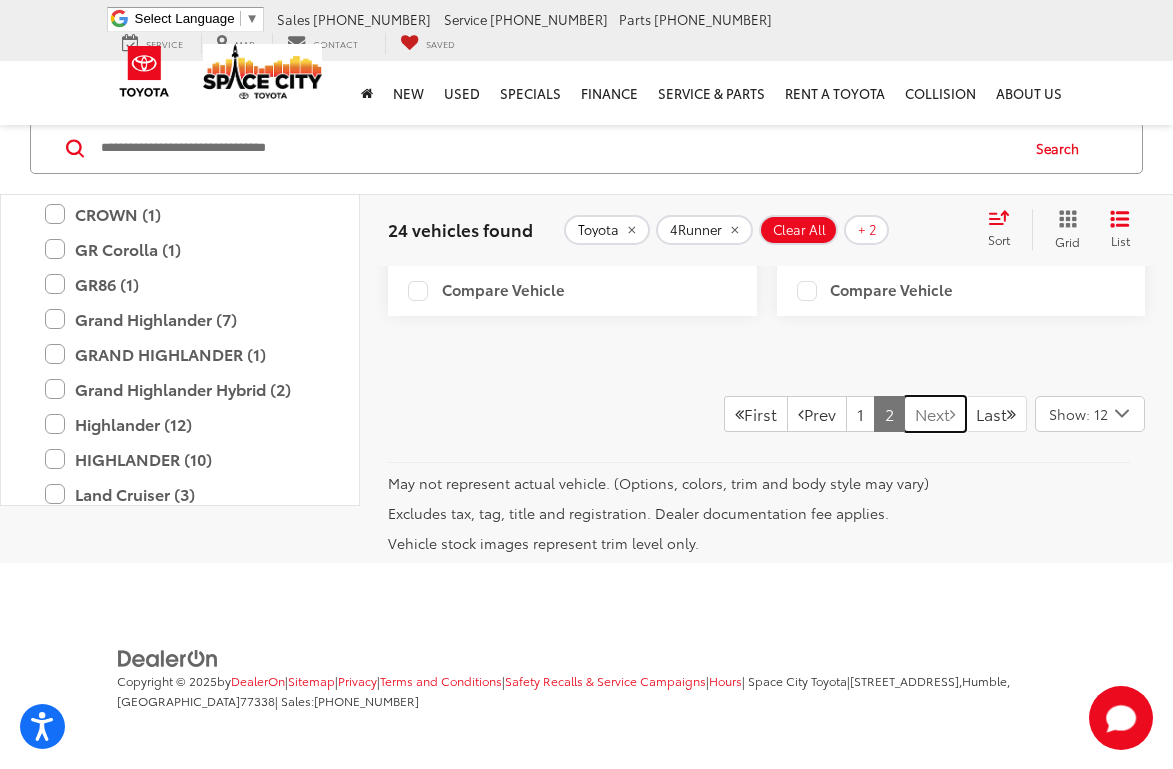 click on "Next" at bounding box center (935, 414) 